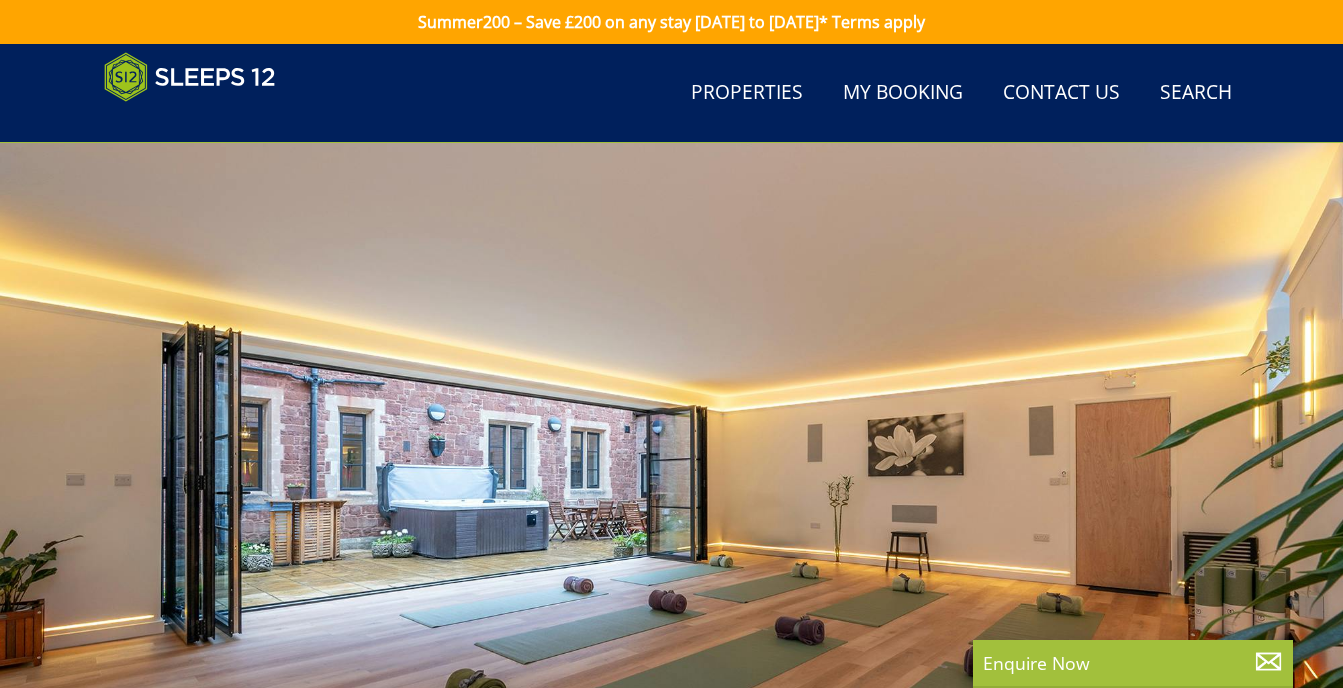 scroll, scrollTop: 200, scrollLeft: 0, axis: vertical 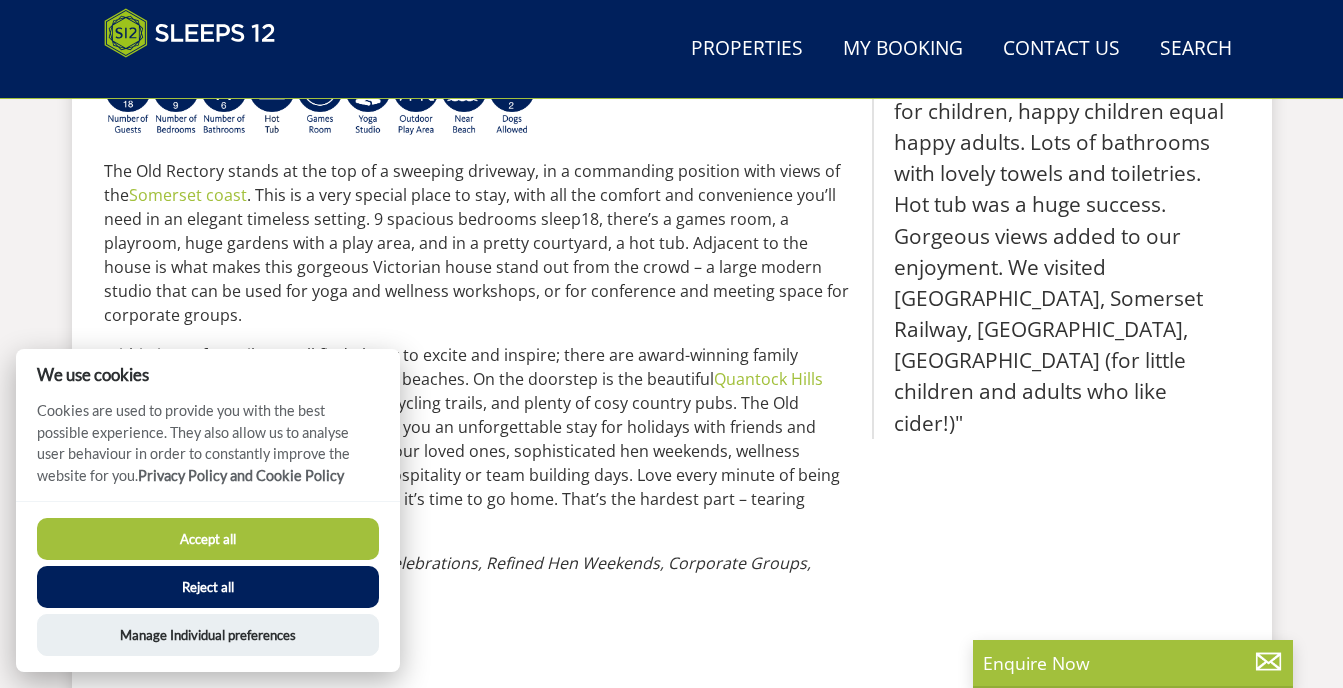 click on "Accept all" at bounding box center (208, 539) 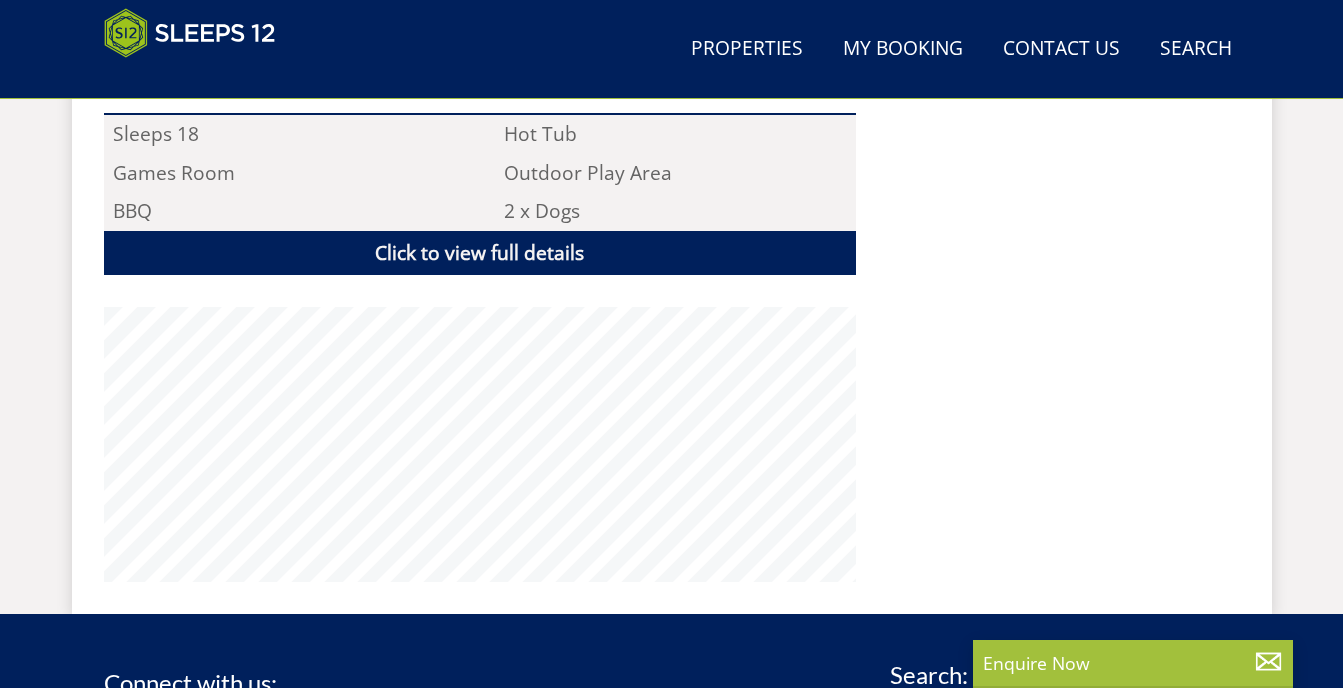 scroll, scrollTop: 1500, scrollLeft: 0, axis: vertical 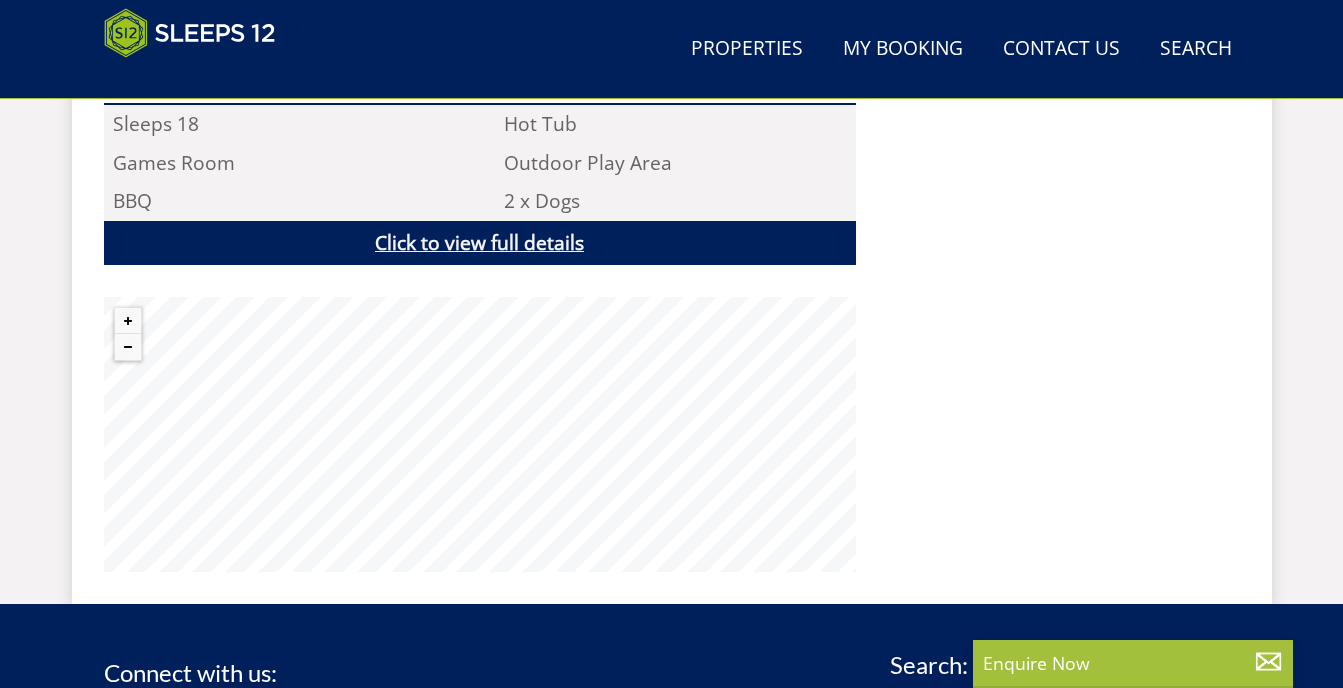 click on "Click to view full details" at bounding box center [480, 243] 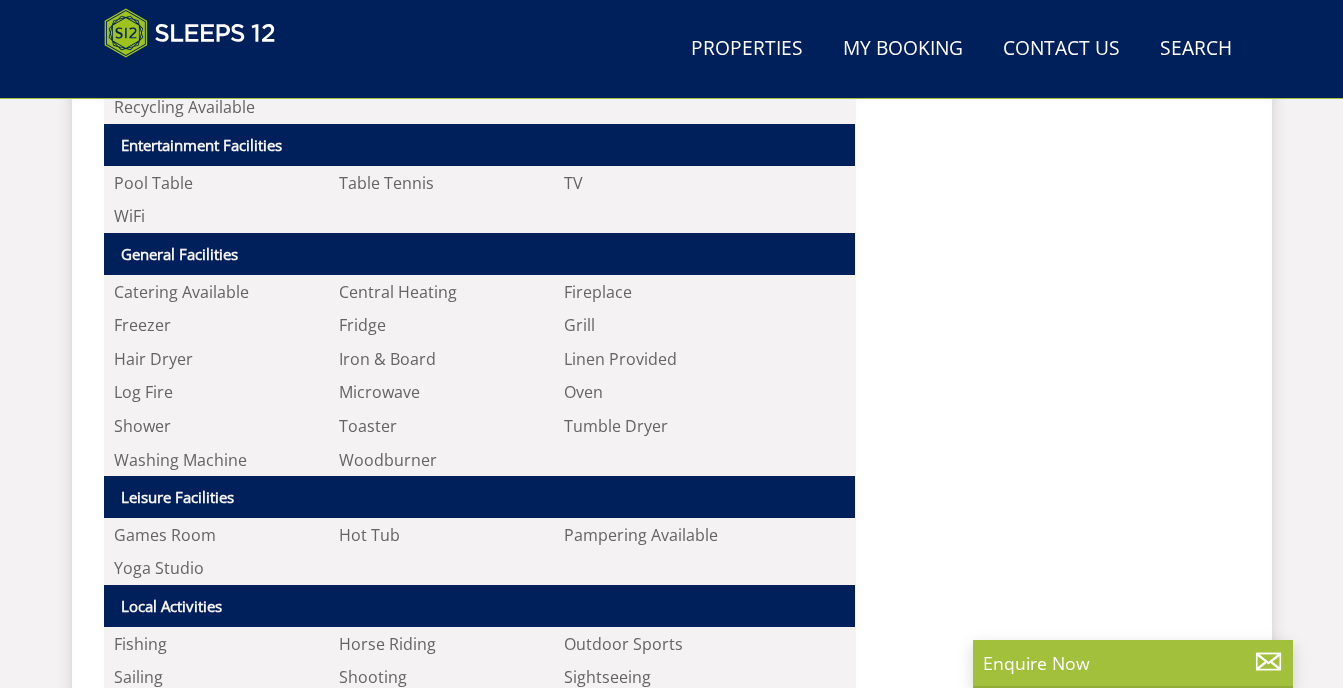 scroll, scrollTop: 2100, scrollLeft: 0, axis: vertical 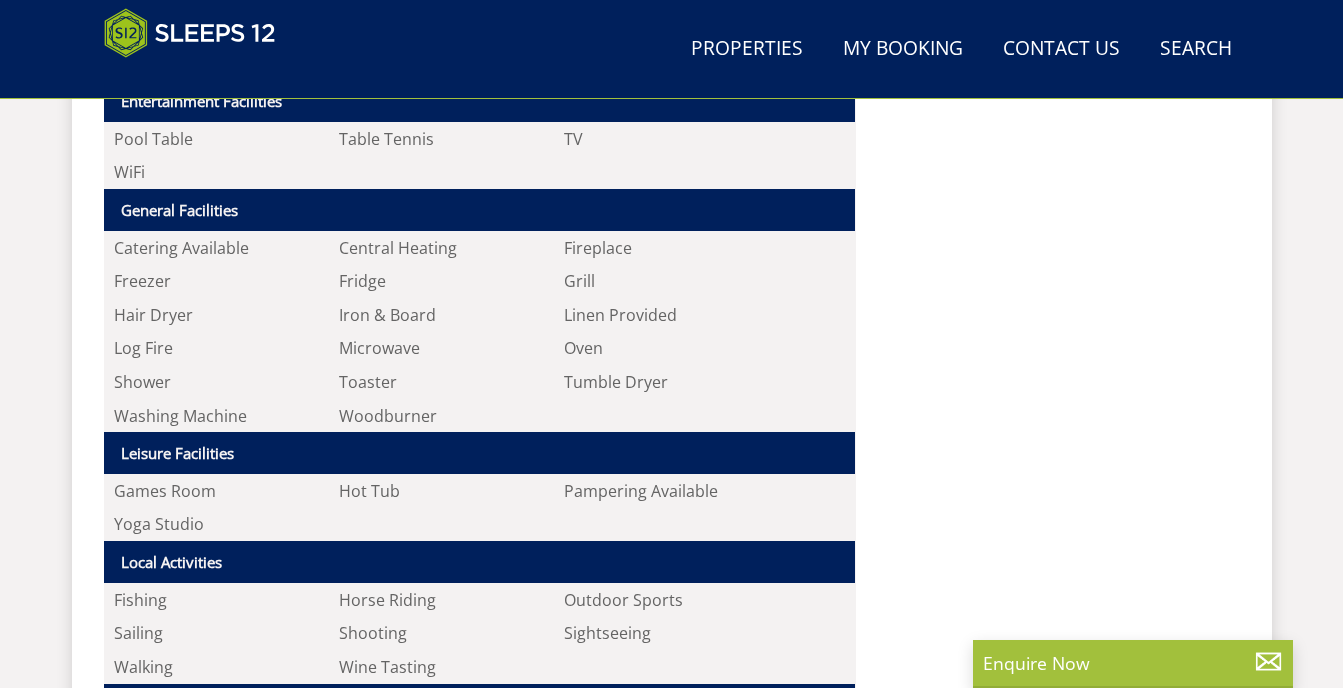 drag, startPoint x: 884, startPoint y: 324, endPoint x: 740, endPoint y: 374, distance: 152.4336 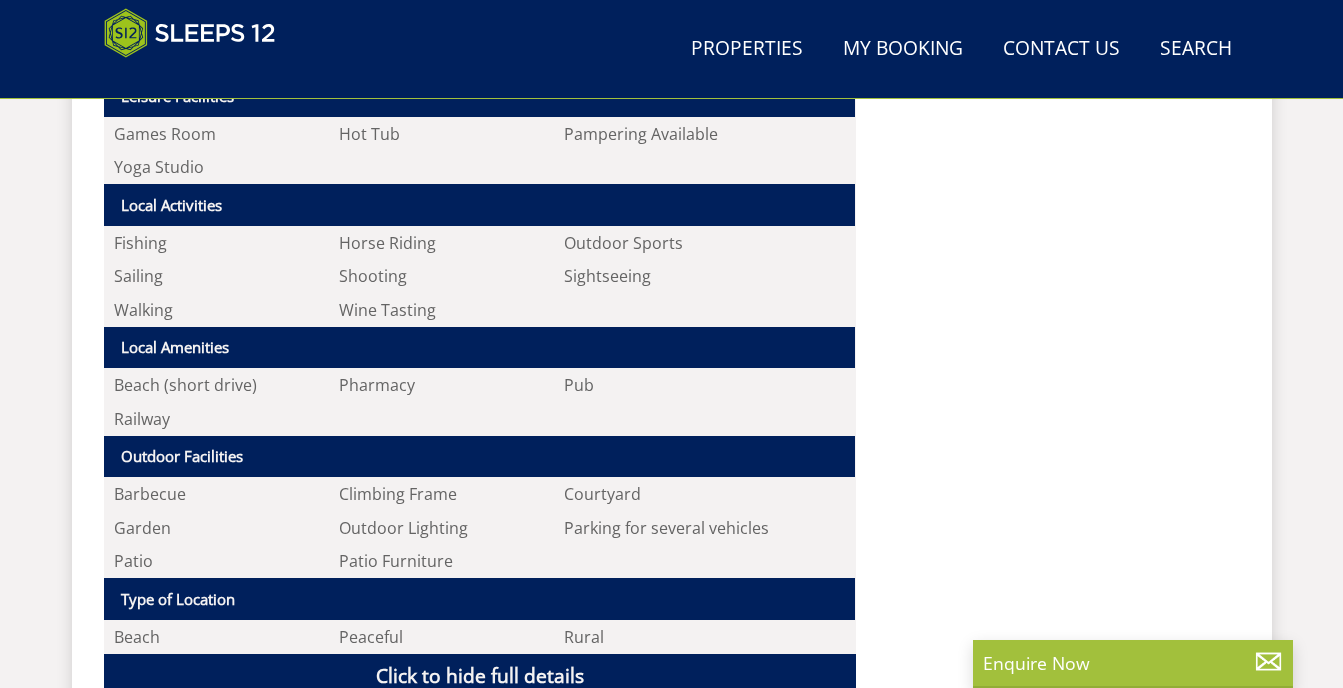 scroll, scrollTop: 2700, scrollLeft: 0, axis: vertical 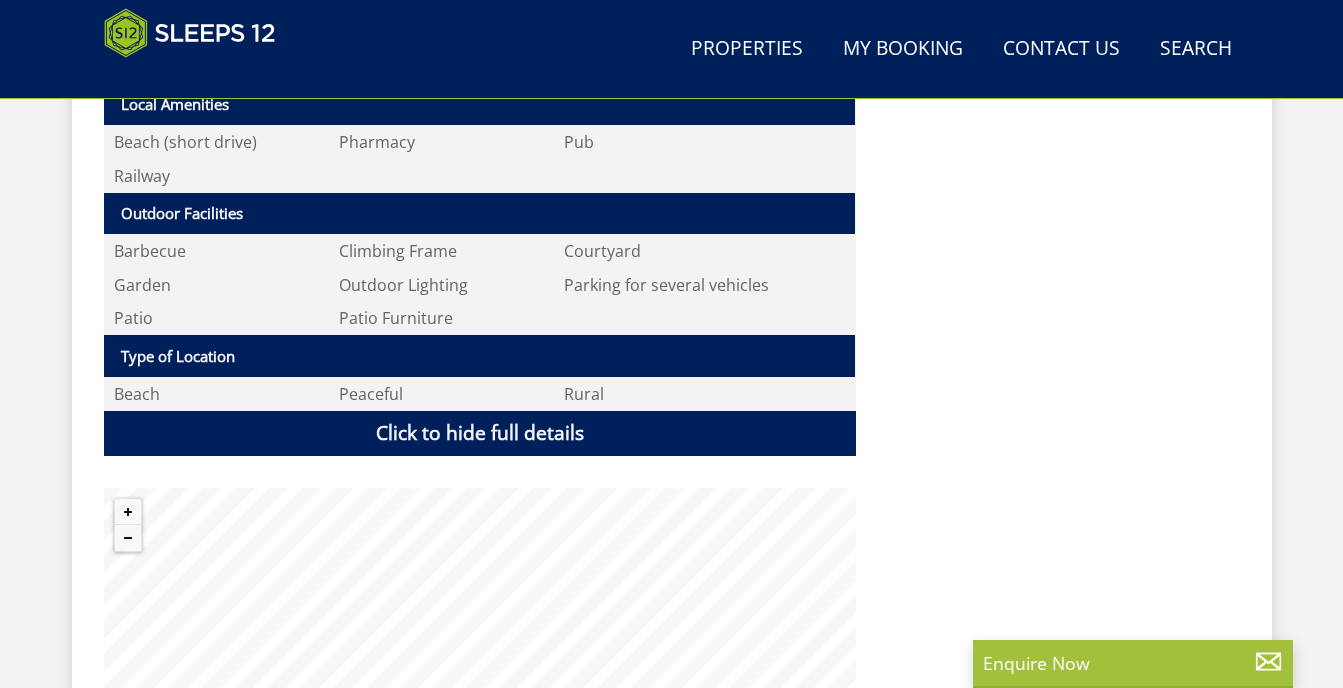 click on "Summer200 – Save £200 on any stay 31st March to 31st August* Terms apply
Search
Menu
Properties
My Booking
Contact Us  01823 665500
Search  Check Availability
Guests
1
2
3
4
5
6
7
8
9
10
11
12
13
14
15
16
17
18
19
20
21
22
23
24
25
26
27
28
29
30
31
32
Date
10/07/2025
Search" at bounding box center [671, -706] 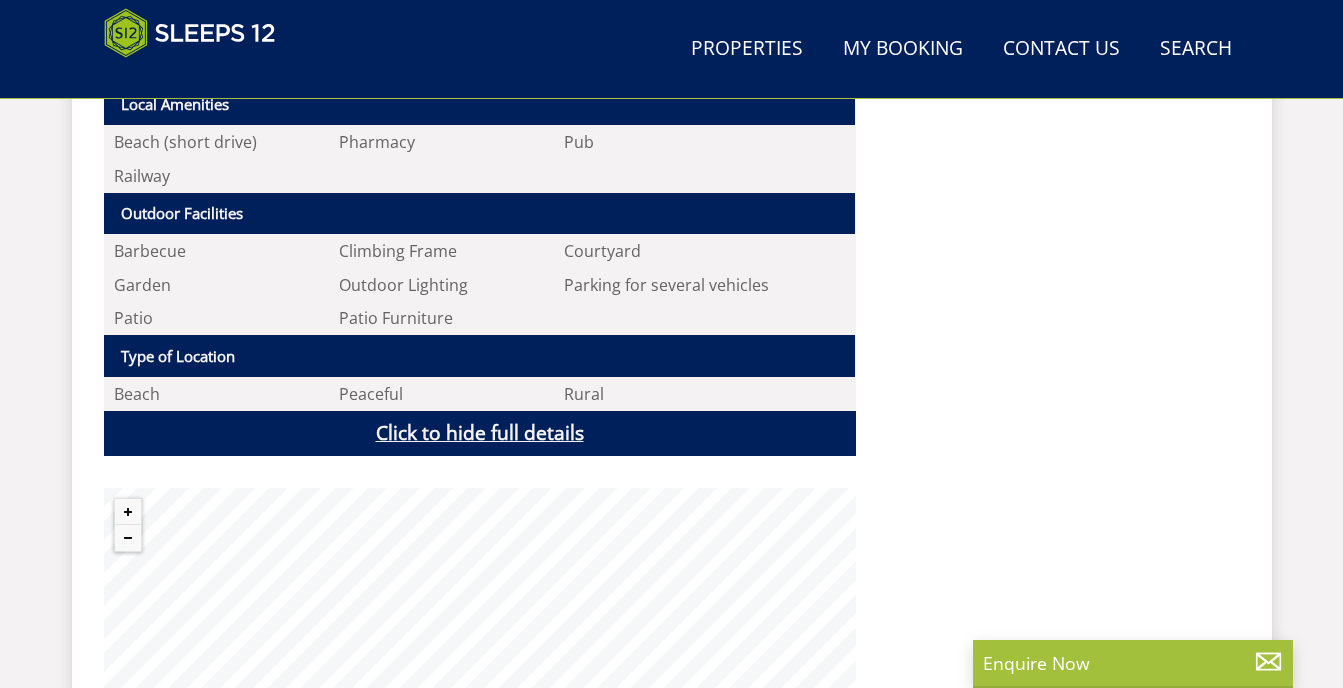 click on "The Old Rectory stands at the top of a sweeping driveway, in a commanding position with views of the  Somerset coast . This is a very special place to stay, with all the comfort and convenience you’ll need in an elegant timeless setting. 9 spacious bedrooms sleep18, there’s a games room, a playroom, huge gardens with a play area, and in a pretty courtyard, a hot tub. Adjacent to the house is what makes this gorgeous Victorian house stand out from the crowd – a large modern studio that can be used for yoga and wellness workshops, or for conference and meeting space for corporate groups.
Within just a few miles you’ll find plenty to excite and inspire; there are award-winning family attractions, historic sites, activities and beaches. On the doorstep is the beautiful  Quantock Hills National Landscape
Book Now
Hot Tub" at bounding box center [480, -486] 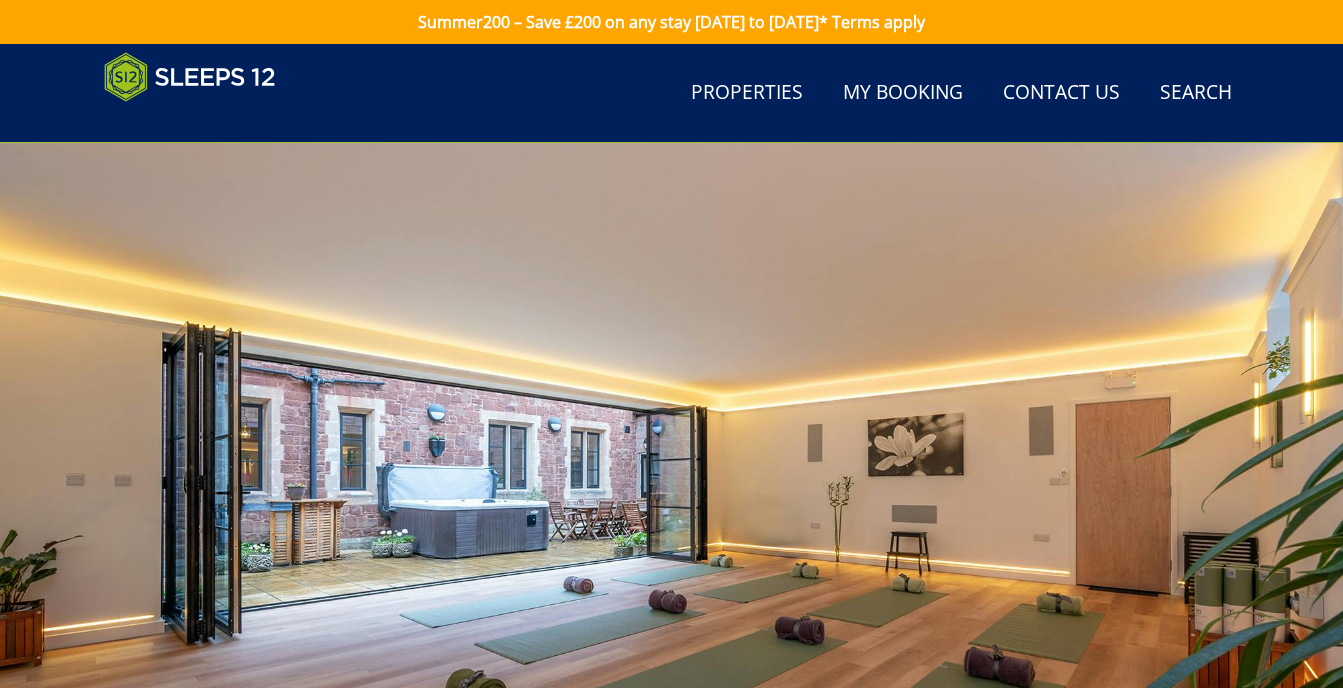 scroll, scrollTop: 112, scrollLeft: 0, axis: vertical 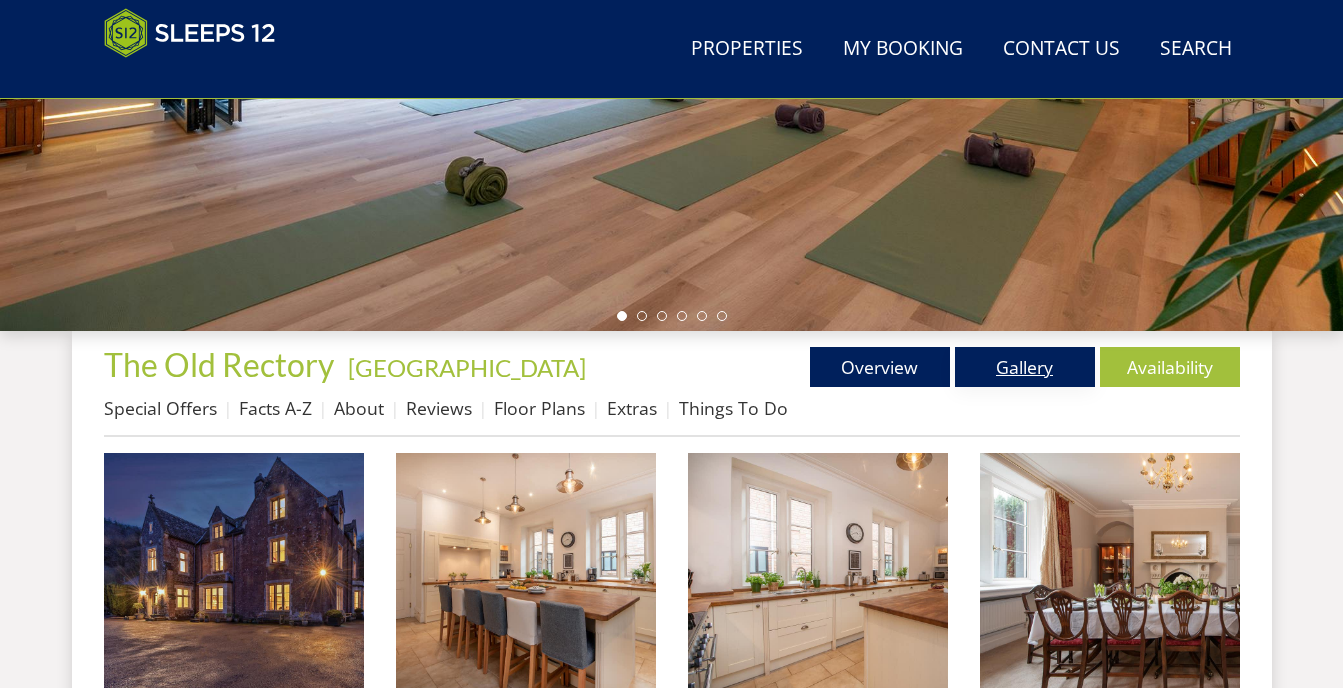 drag, startPoint x: 1023, startPoint y: 364, endPoint x: 1016, endPoint y: 354, distance: 12.206555 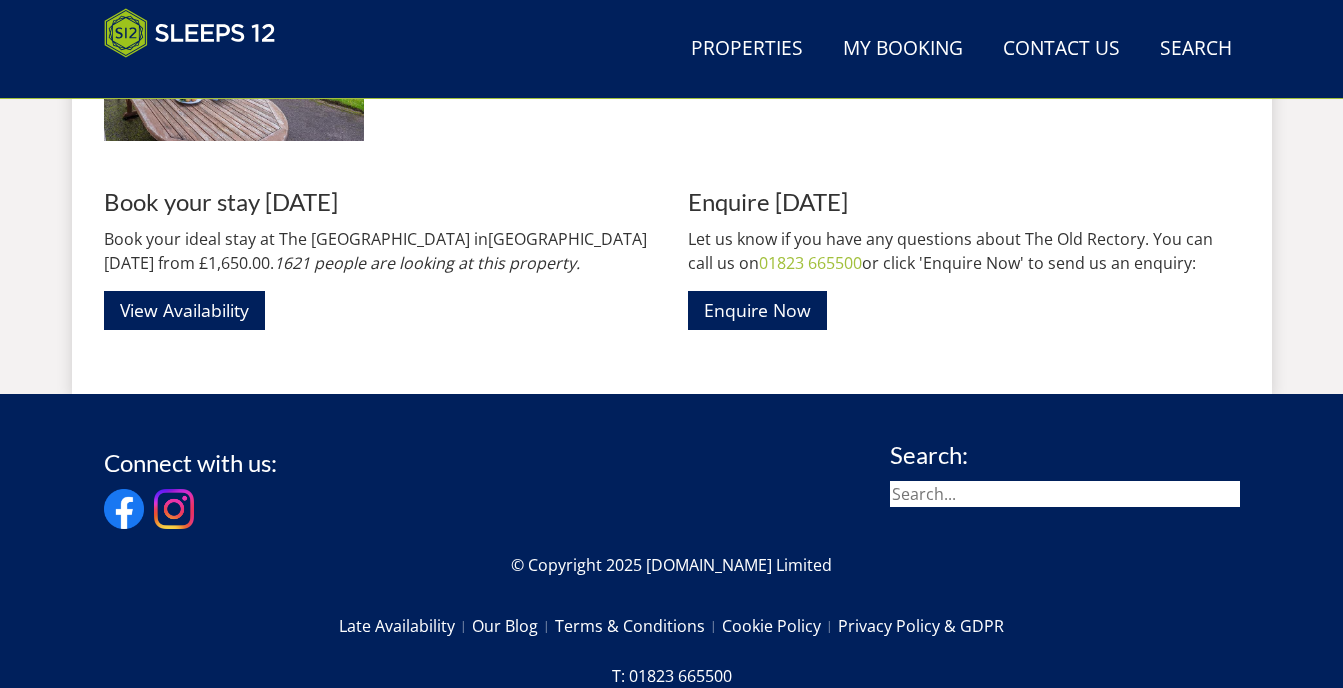 scroll, scrollTop: 4300, scrollLeft: 0, axis: vertical 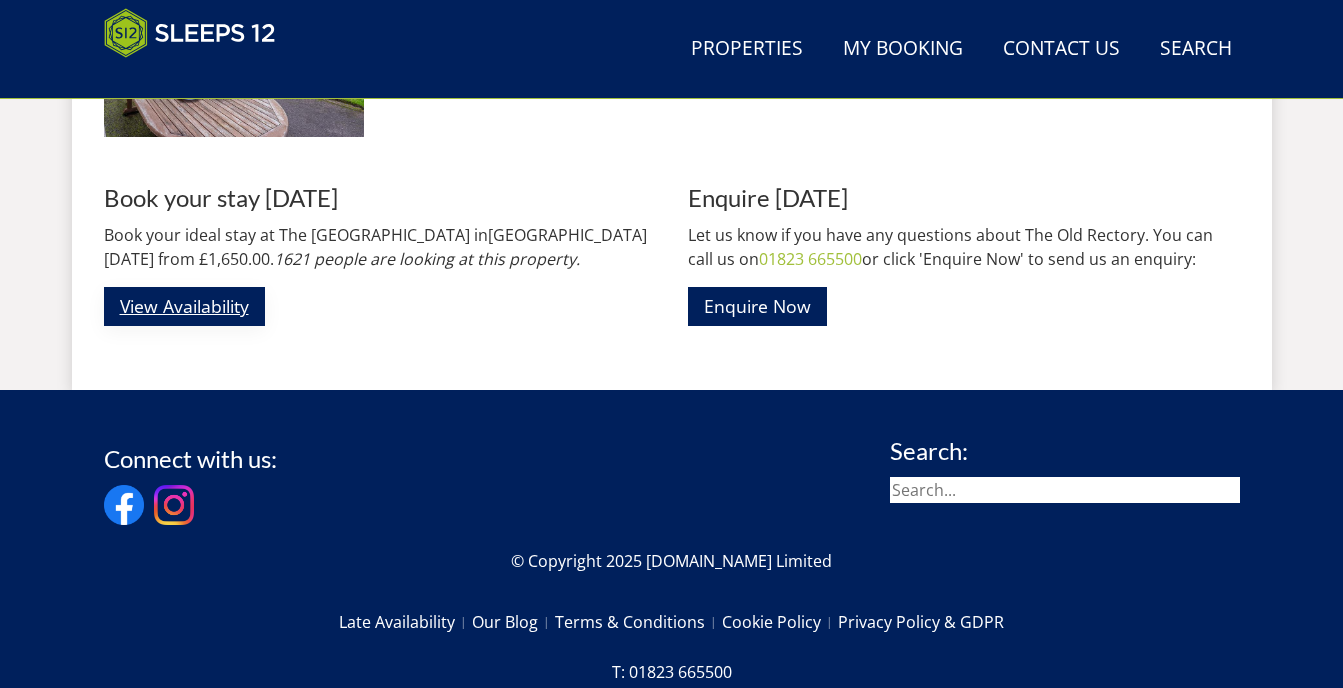 click on "View Availability" at bounding box center [184, 306] 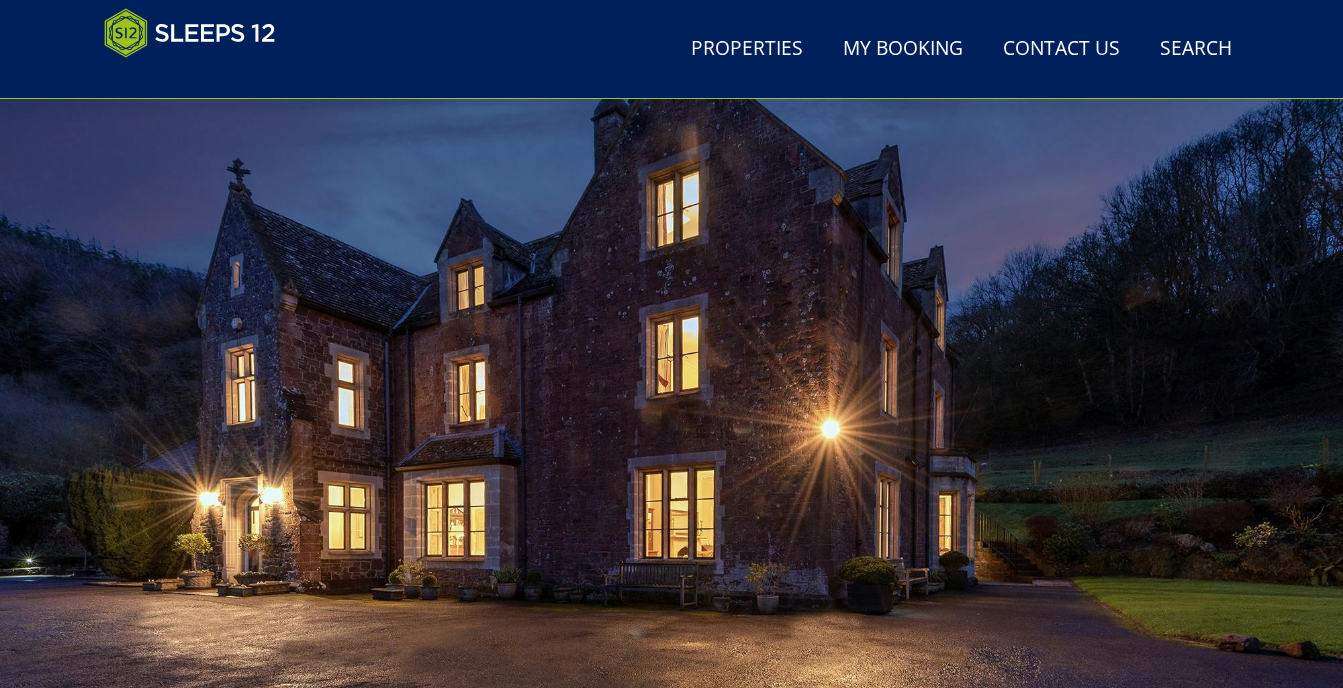 scroll, scrollTop: 140, scrollLeft: 0, axis: vertical 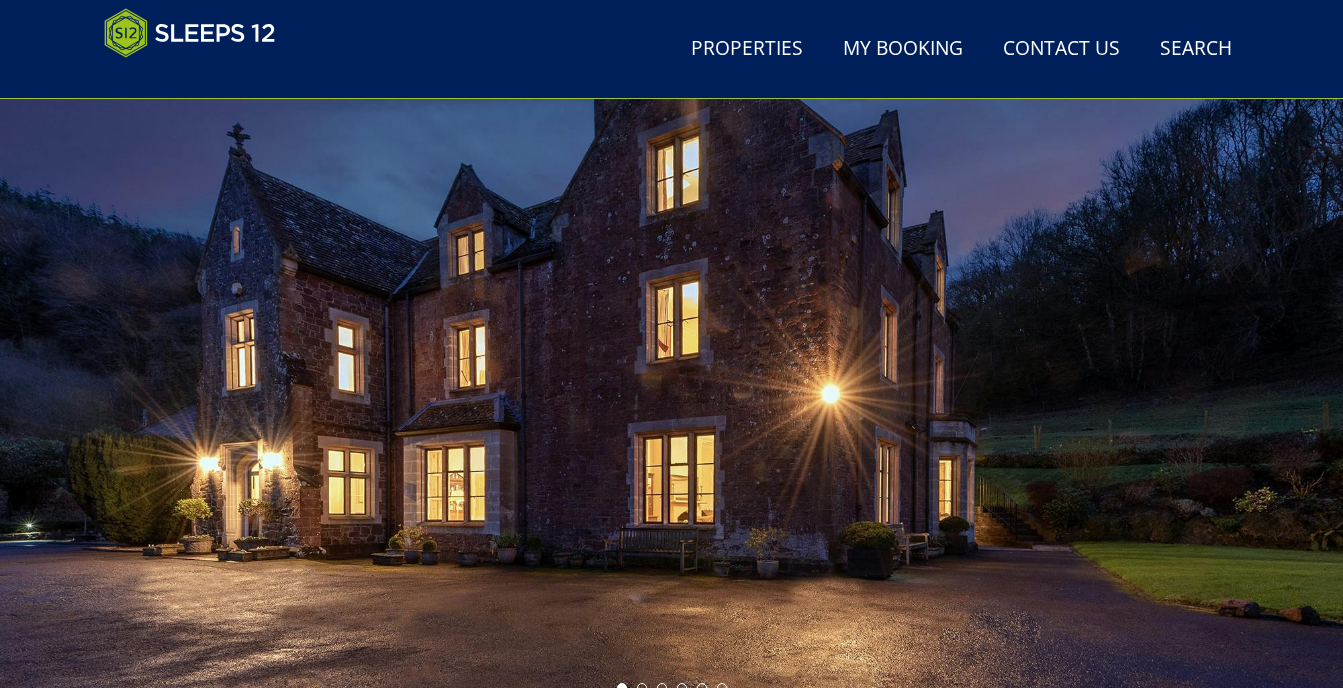 drag, startPoint x: 1127, startPoint y: 43, endPoint x: 1041, endPoint y: 14, distance: 90.75792 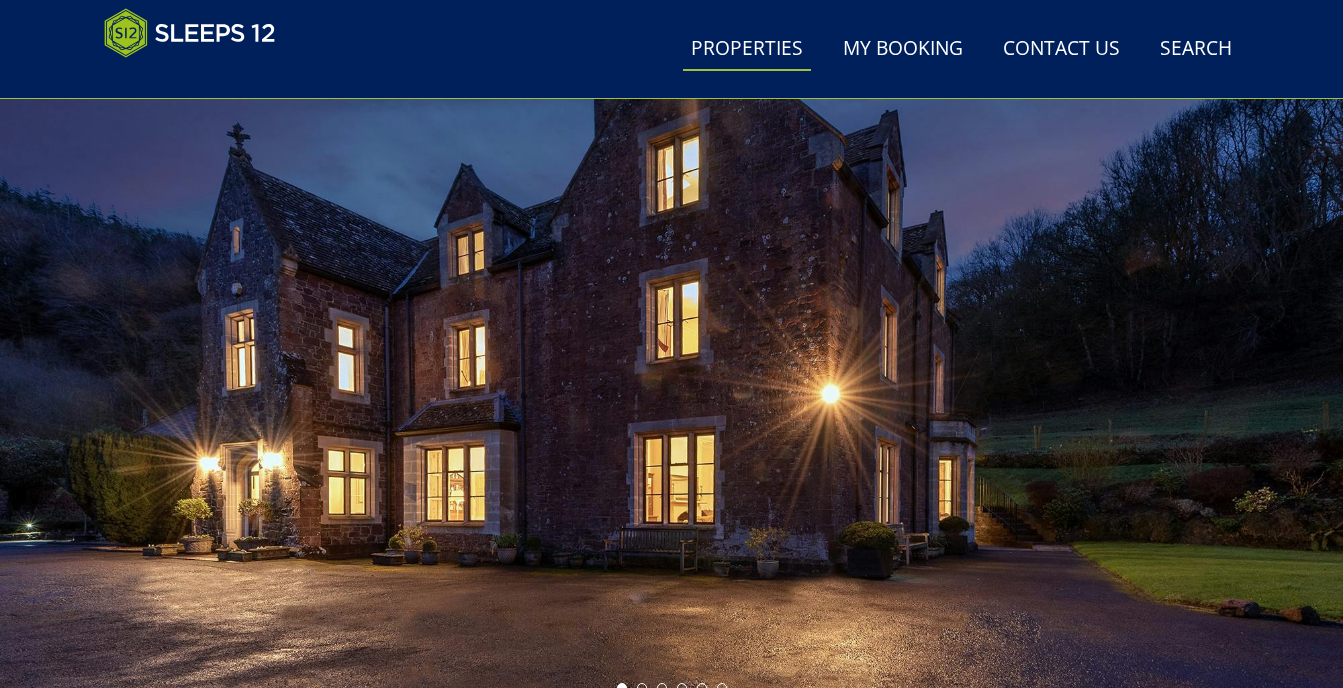 click on "Properties" at bounding box center [747, 49] 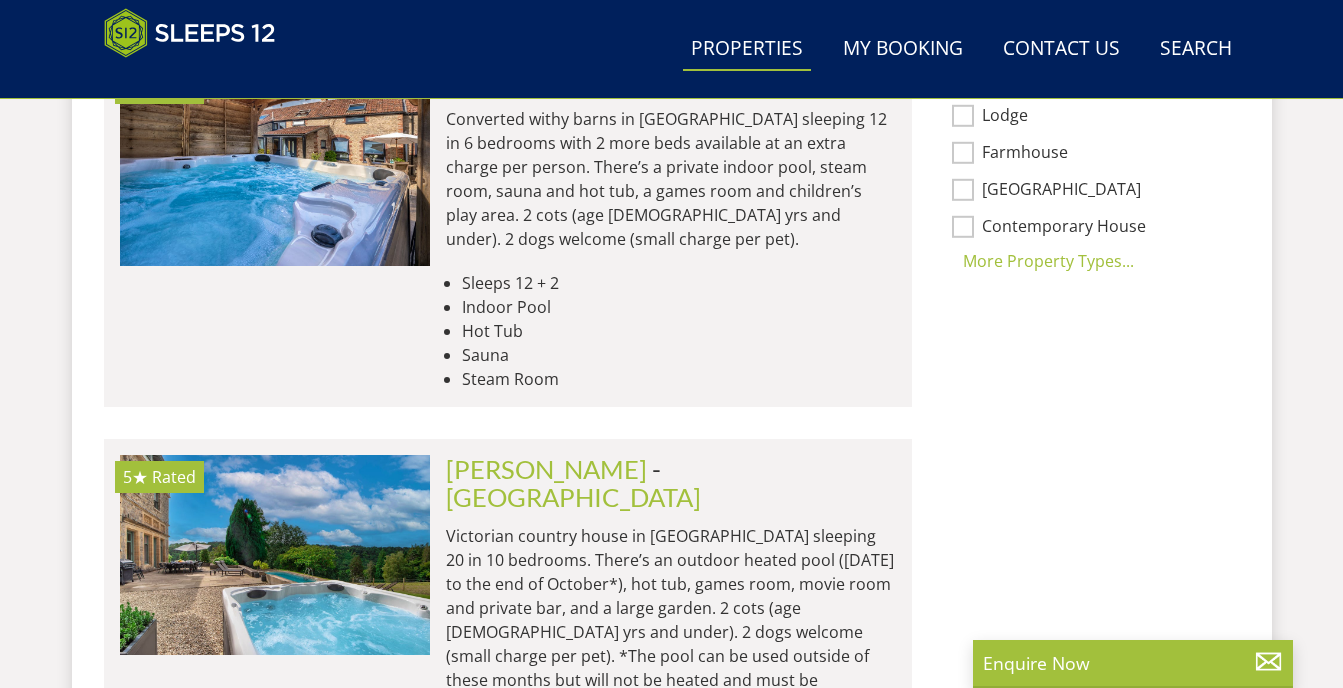 scroll, scrollTop: 1818, scrollLeft: 0, axis: vertical 